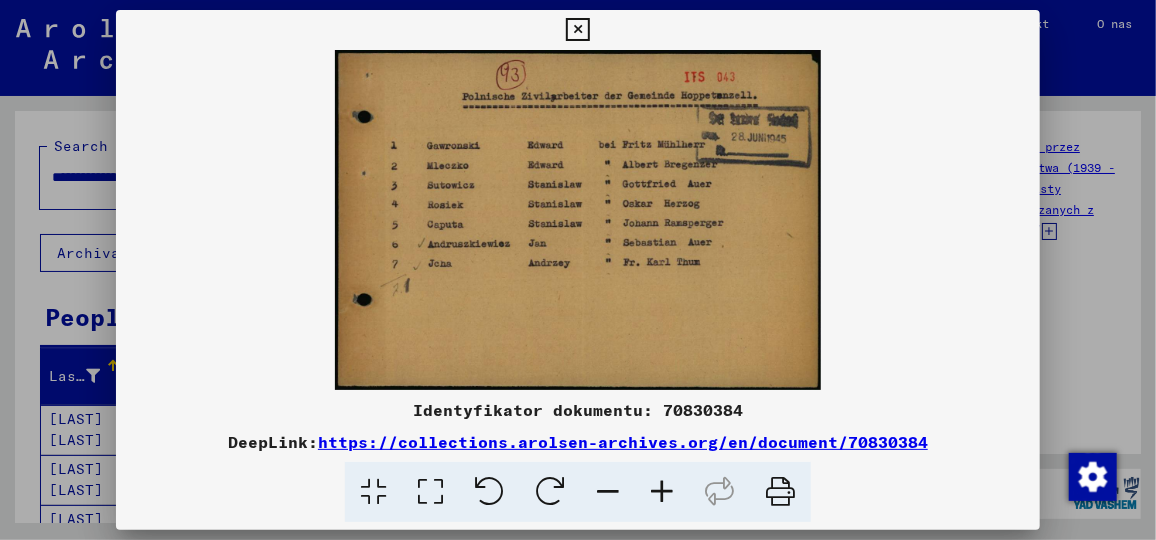 scroll, scrollTop: 0, scrollLeft: 0, axis: both 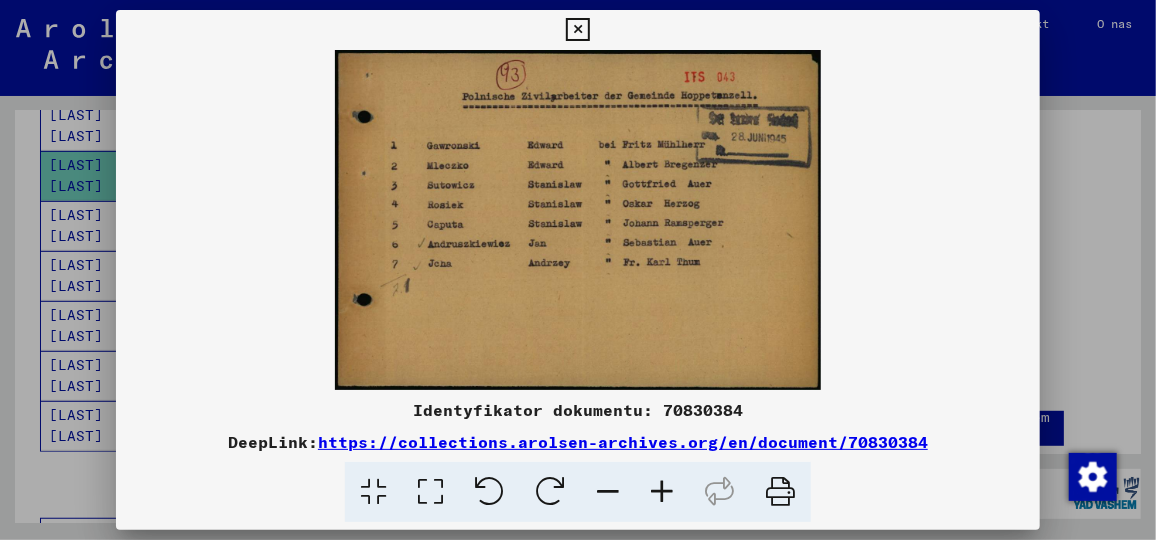click at bounding box center [577, 30] 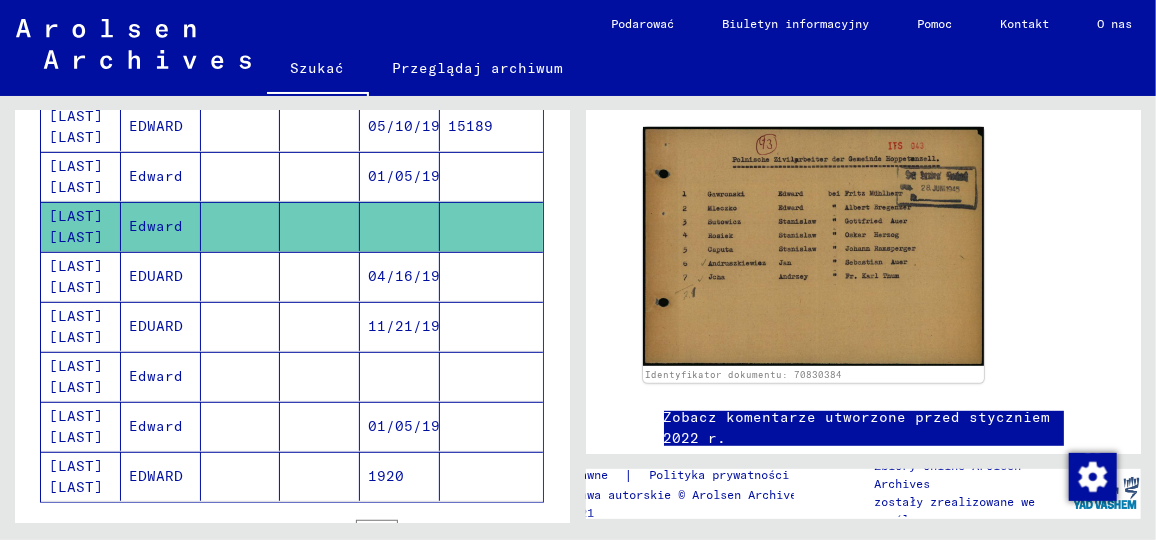 scroll, scrollTop: 313, scrollLeft: 0, axis: vertical 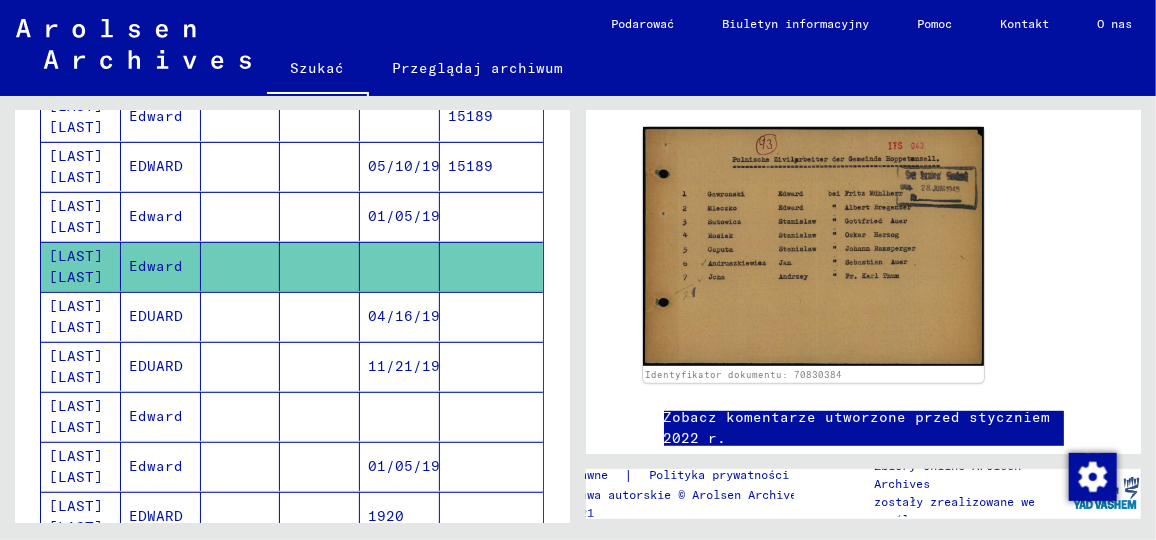 click on "05/10/1905" at bounding box center [400, 216] 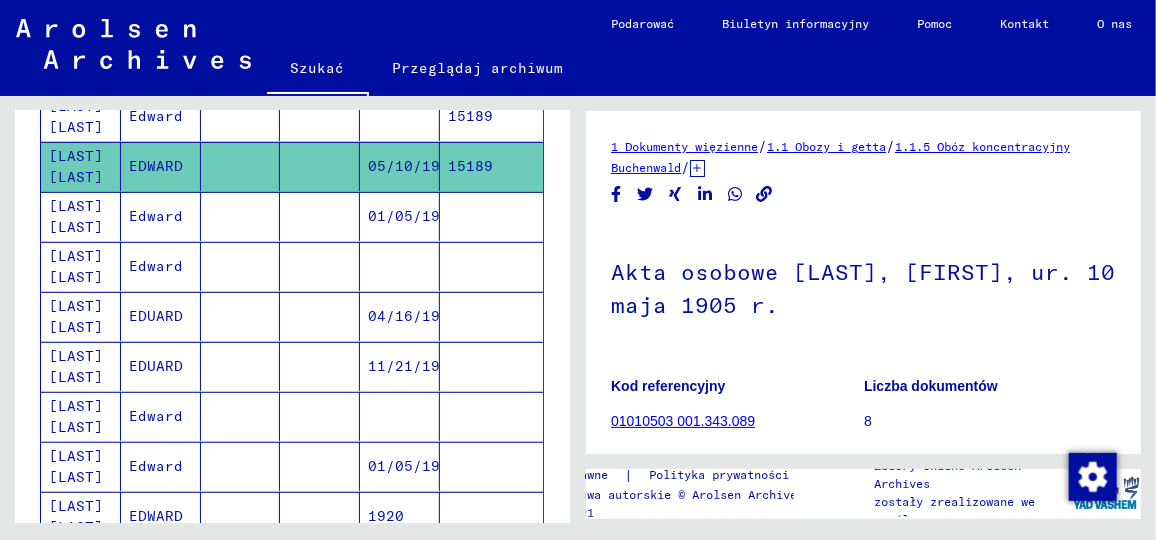 scroll, scrollTop: 0, scrollLeft: 0, axis: both 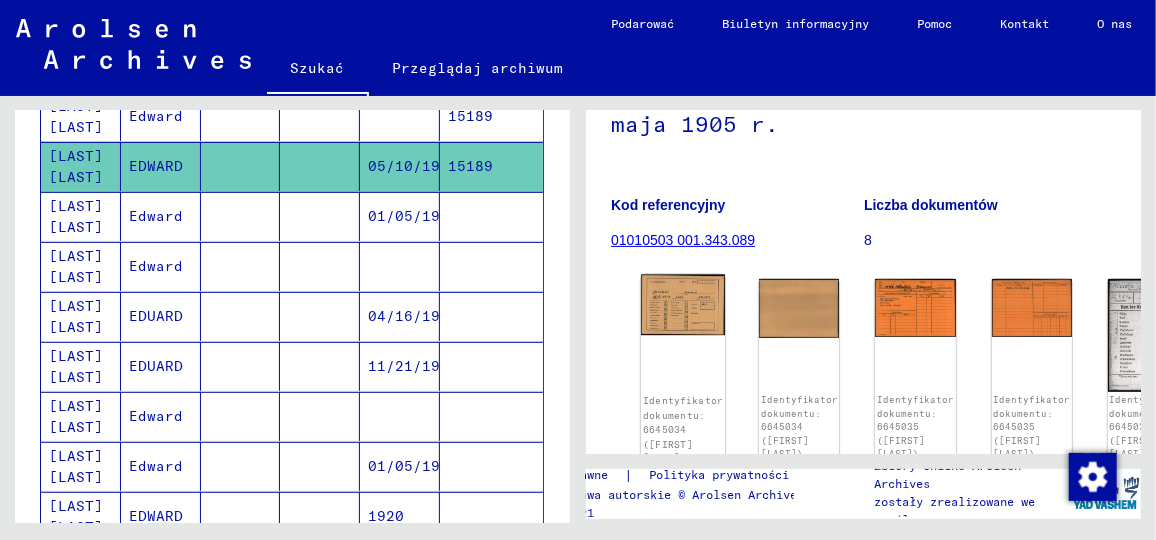 click 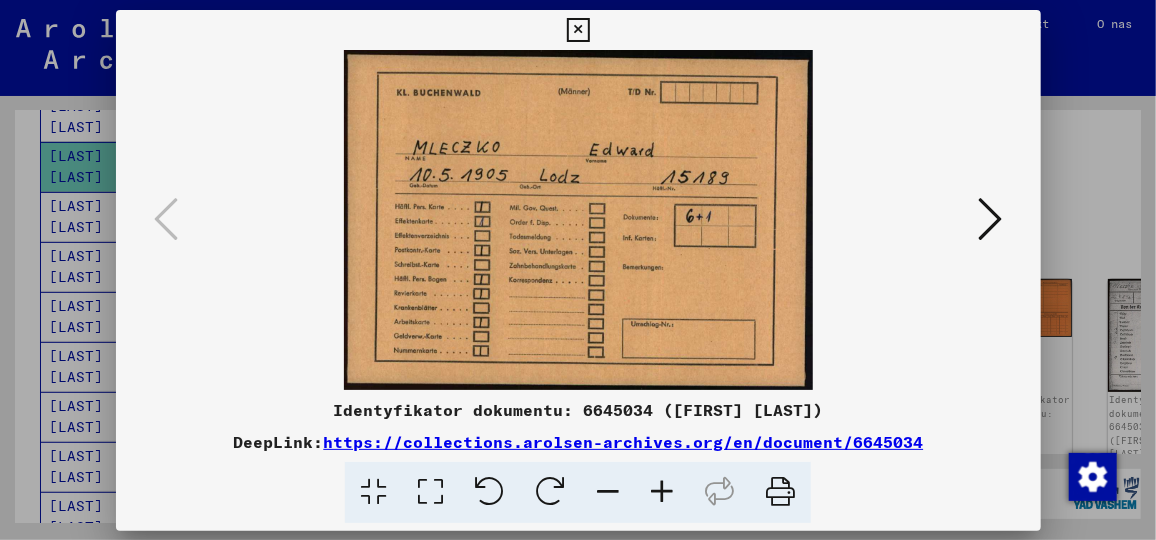 click at bounding box center [578, 220] 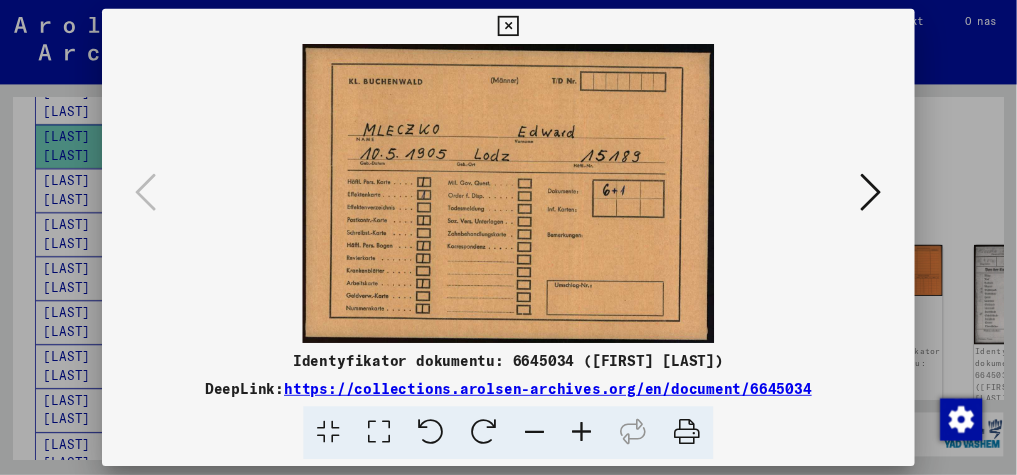 scroll, scrollTop: 314, scrollLeft: 0, axis: vertical 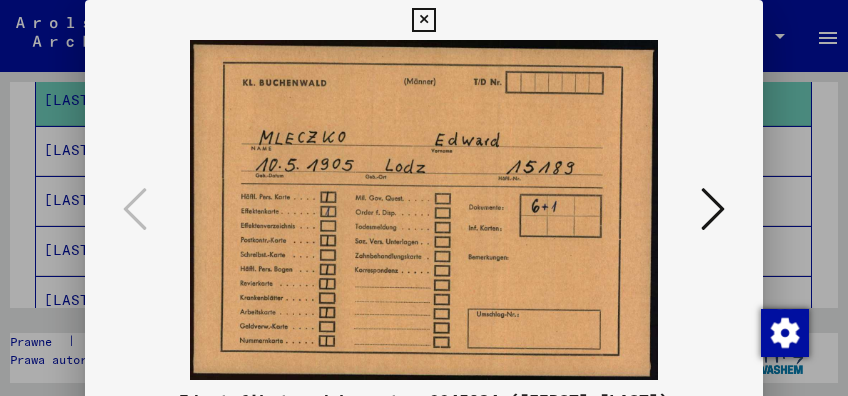 drag, startPoint x: 1119, startPoint y: 0, endPoint x: 341, endPoint y: 5, distance: 778.01605 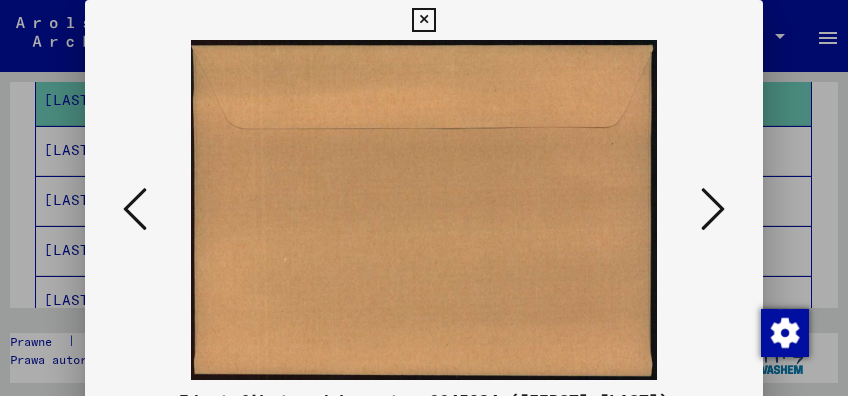 click at bounding box center (713, 209) 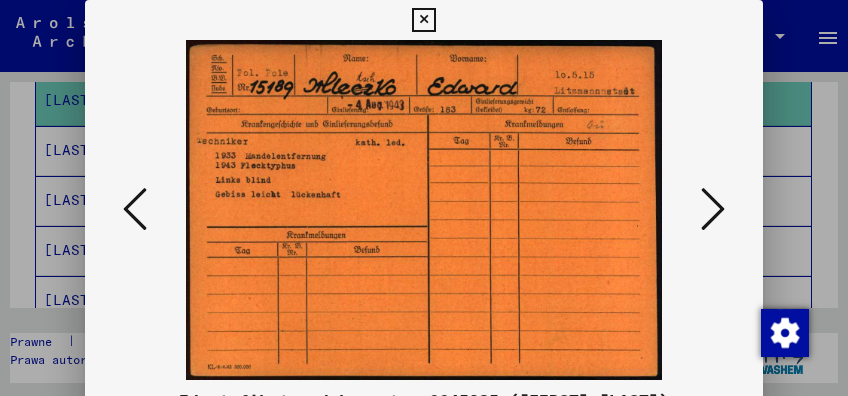 type 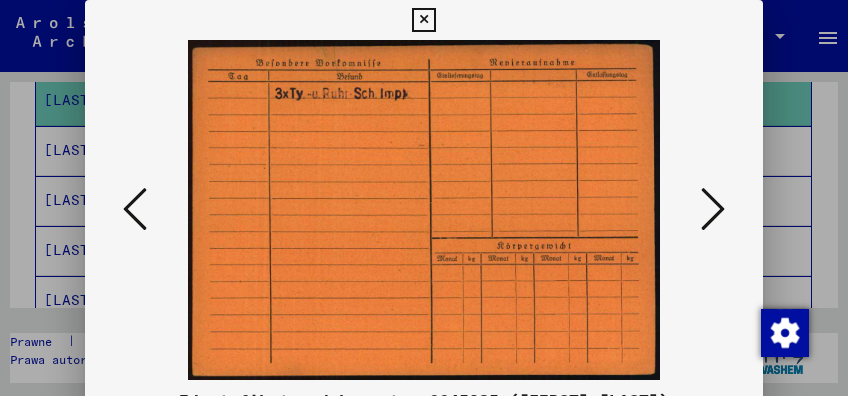 click at bounding box center [713, 209] 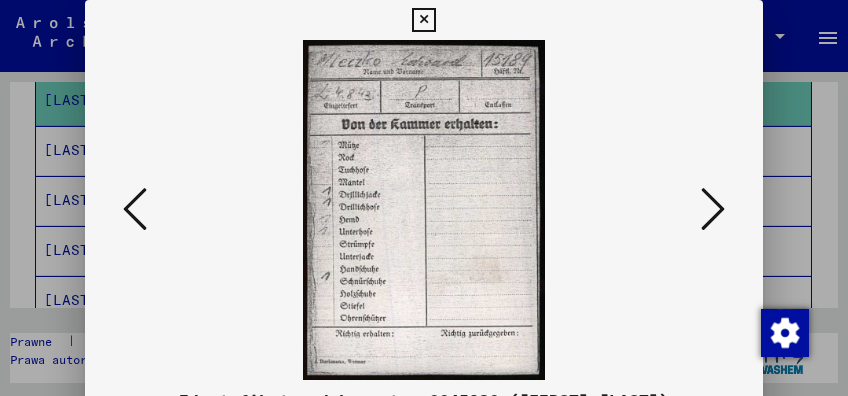 click at bounding box center [713, 210] 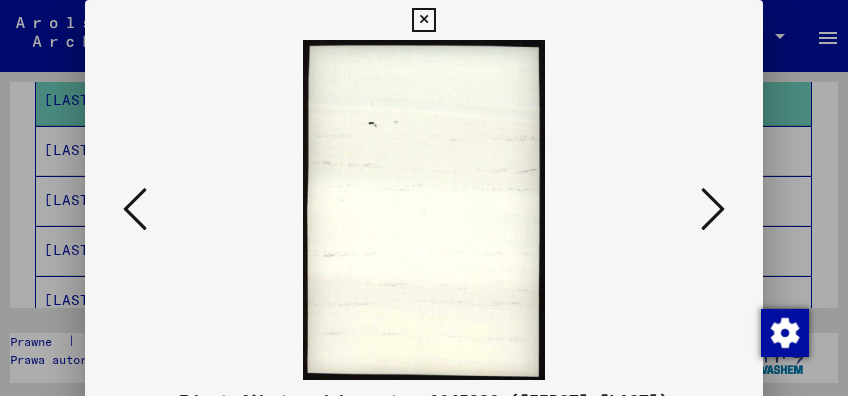 click at bounding box center (713, 209) 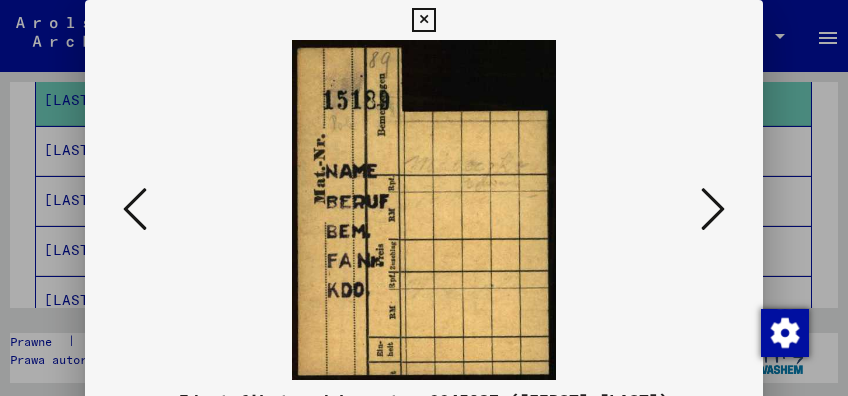 click at bounding box center (713, 209) 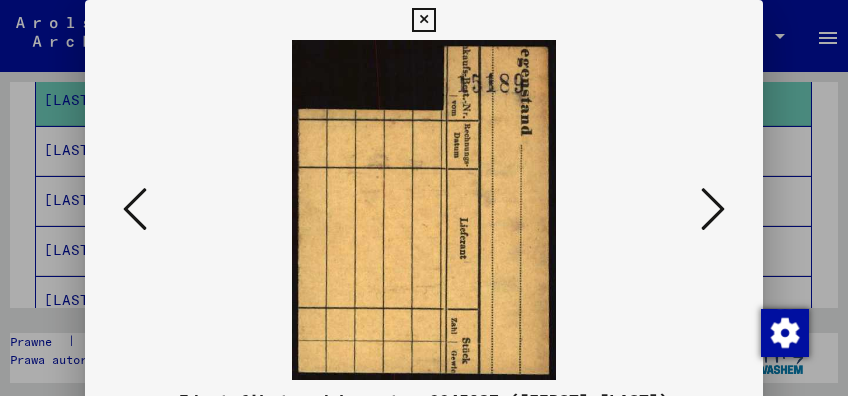 click at bounding box center [713, 209] 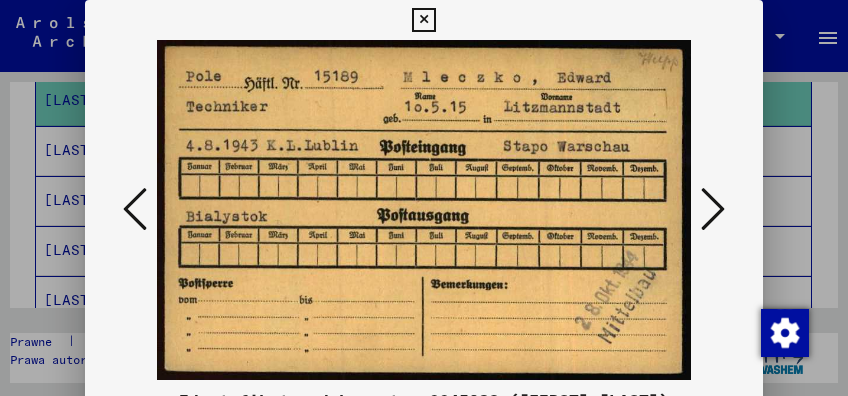 click at bounding box center [713, 209] 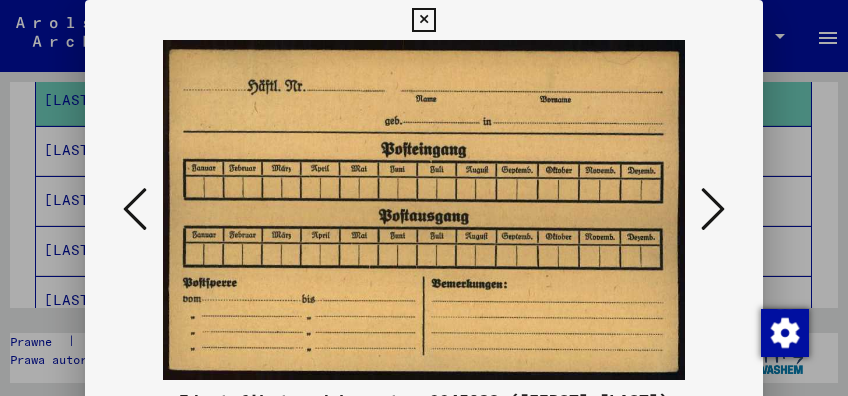 click at bounding box center [713, 209] 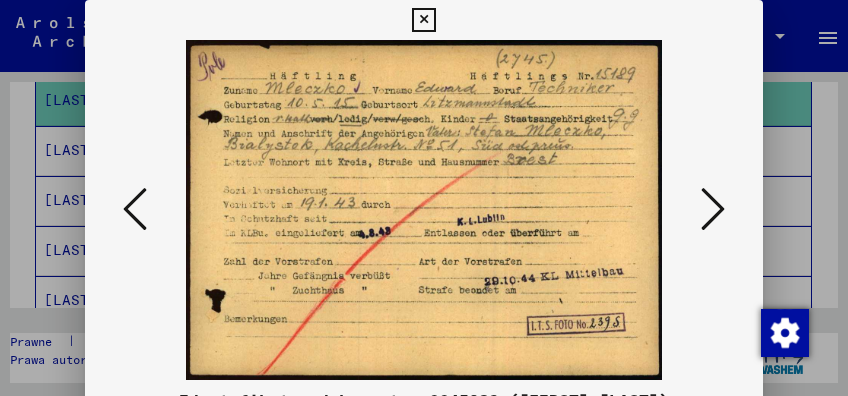 click at bounding box center (713, 209) 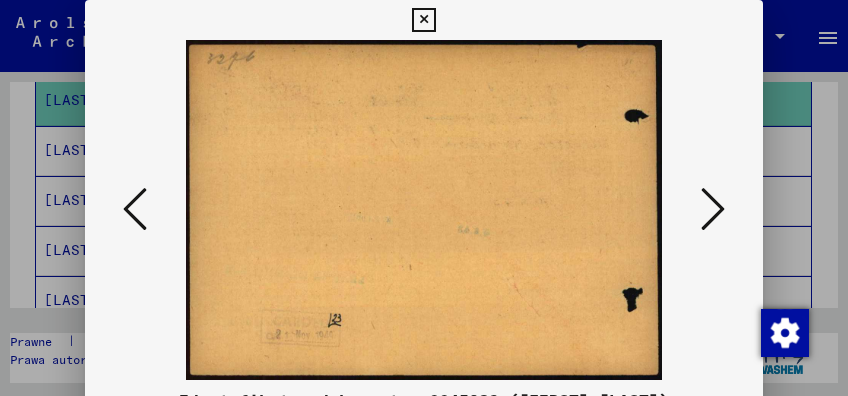 click at bounding box center (135, 209) 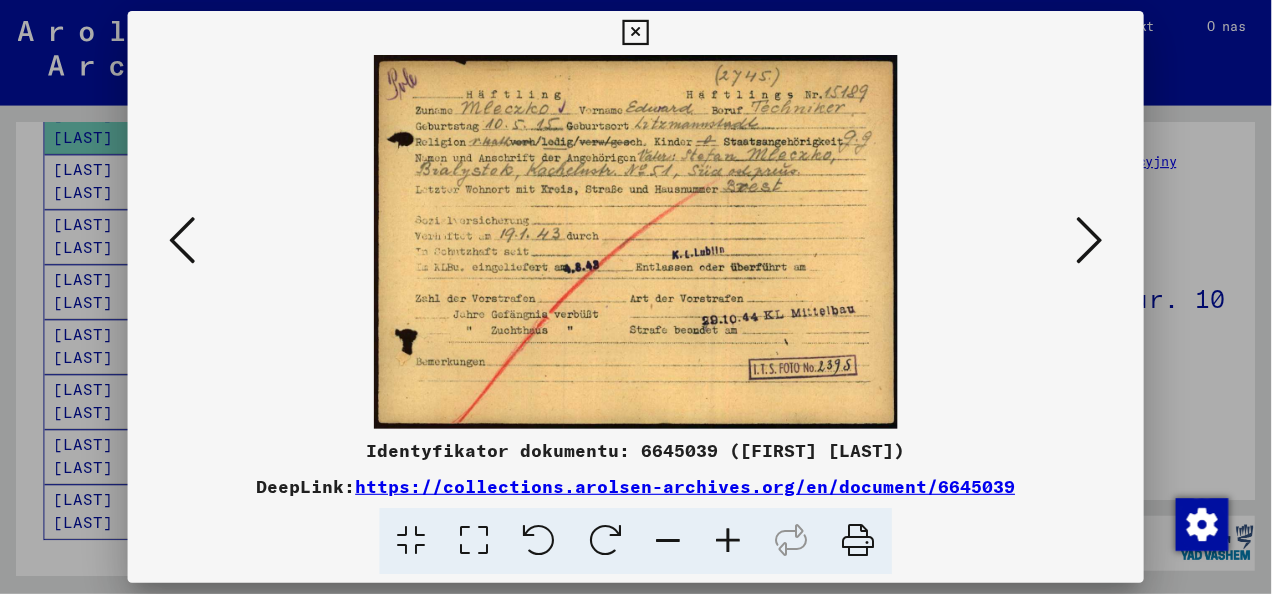 scroll, scrollTop: 365, scrollLeft: 0, axis: vertical 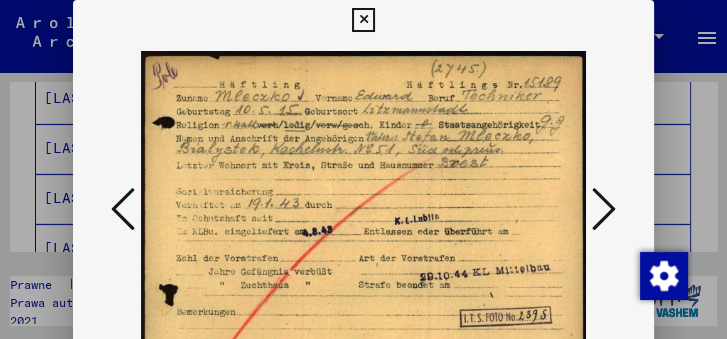 drag, startPoint x: 821, startPoint y: 0, endPoint x: 272, endPoint y: 22, distance: 549.4406 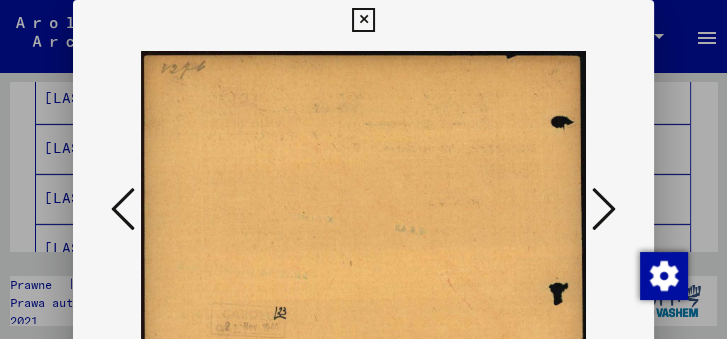 click at bounding box center [604, 210] 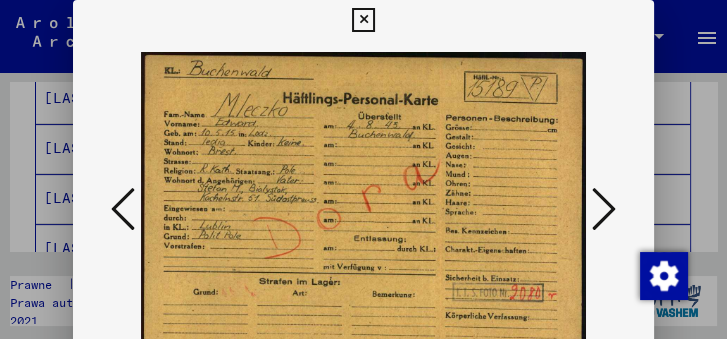 click at bounding box center (604, 209) 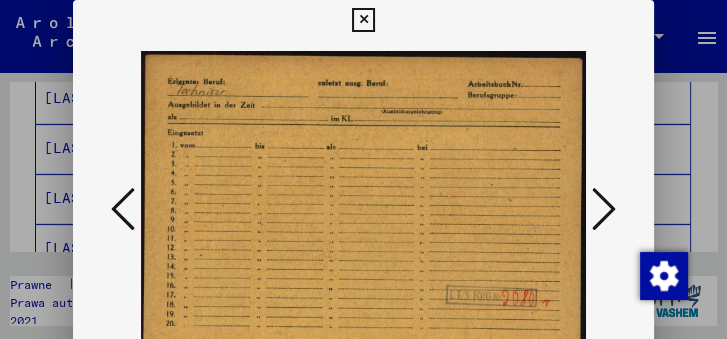click at bounding box center [604, 209] 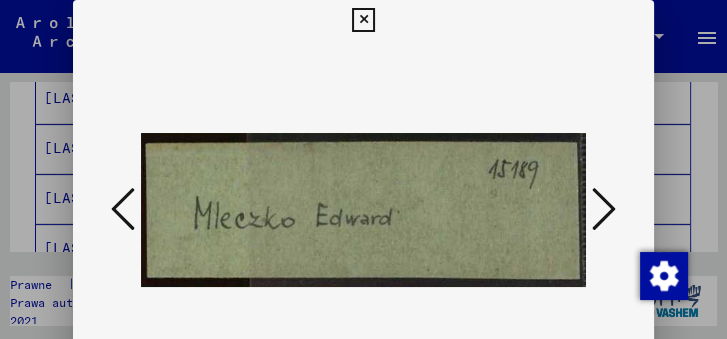 click at bounding box center [604, 209] 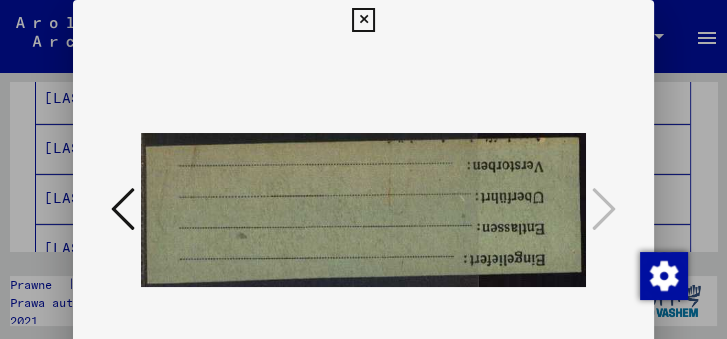 click at bounding box center (363, 20) 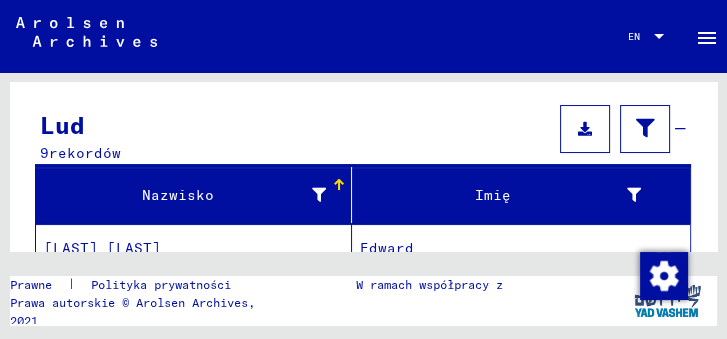 scroll, scrollTop: 256, scrollLeft: 0, axis: vertical 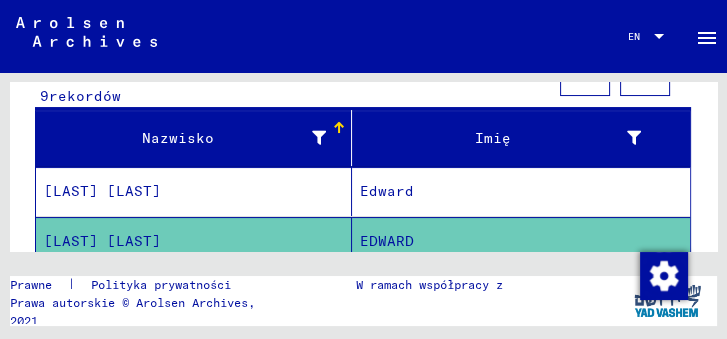 click on "Edward" at bounding box center [521, 241] 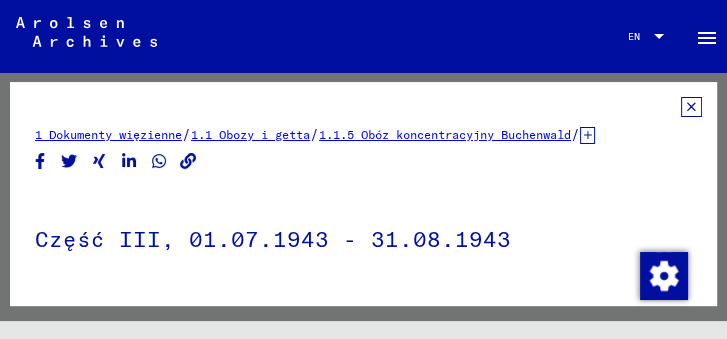 scroll, scrollTop: 0, scrollLeft: 0, axis: both 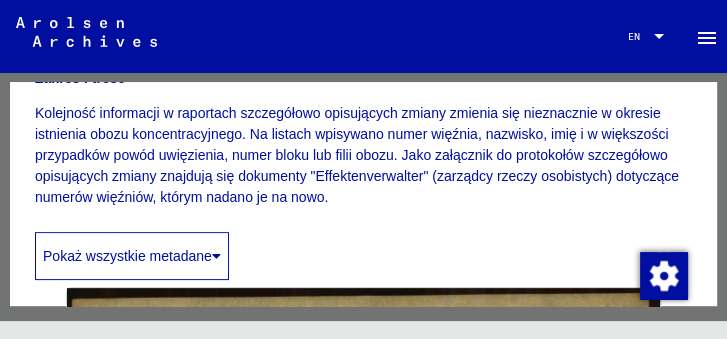 click 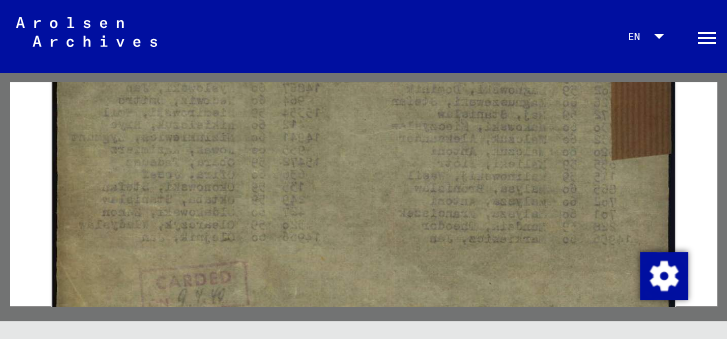scroll, scrollTop: 2457, scrollLeft: 0, axis: vertical 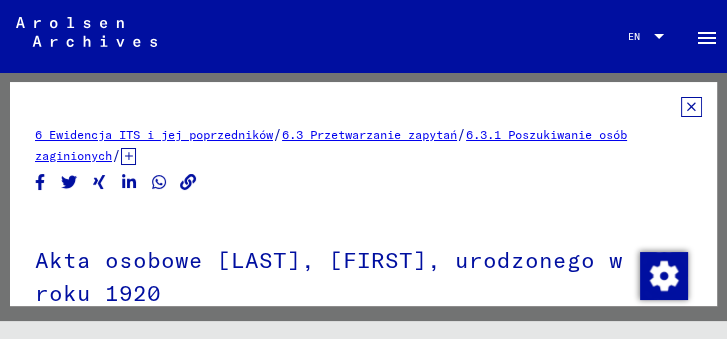 click 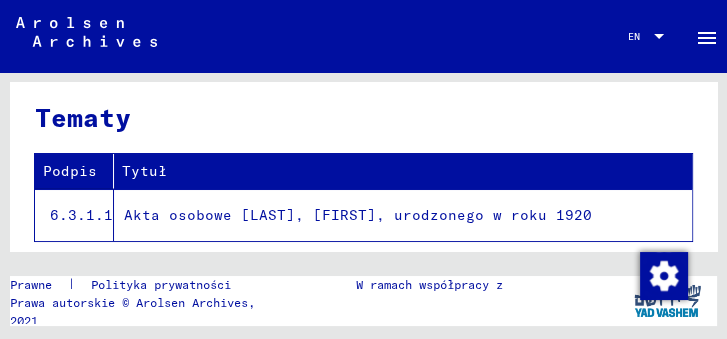scroll, scrollTop: 14, scrollLeft: 0, axis: vertical 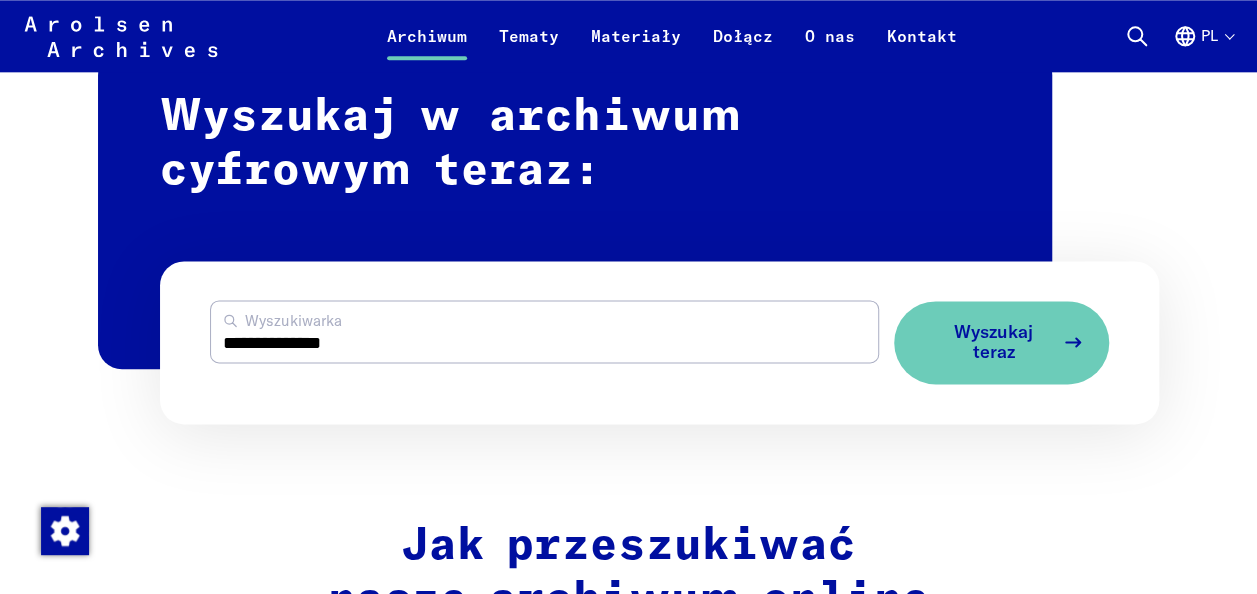 click on "Wyszukaj teraz" at bounding box center (993, 342) 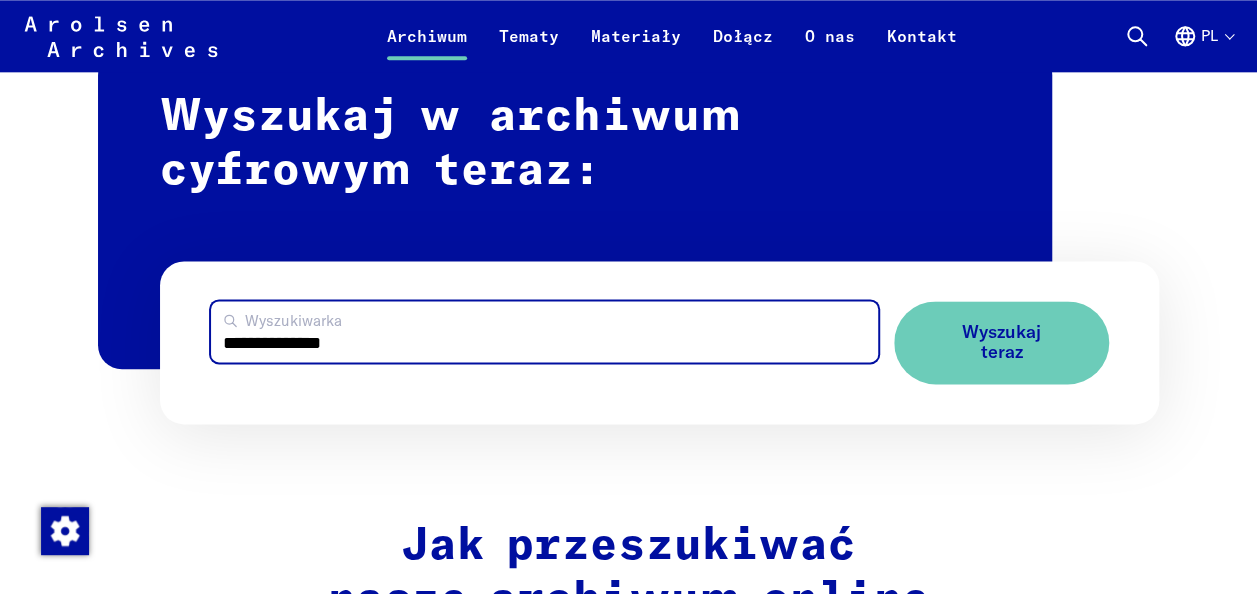 click on "**********" at bounding box center (545, 331) 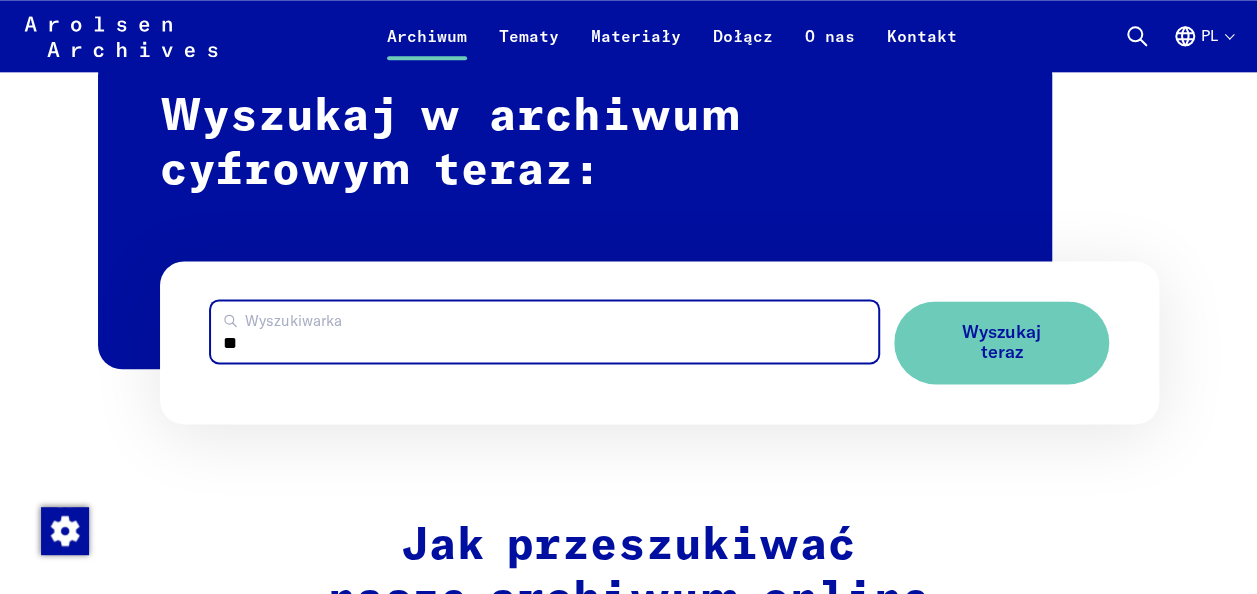 type on "*" 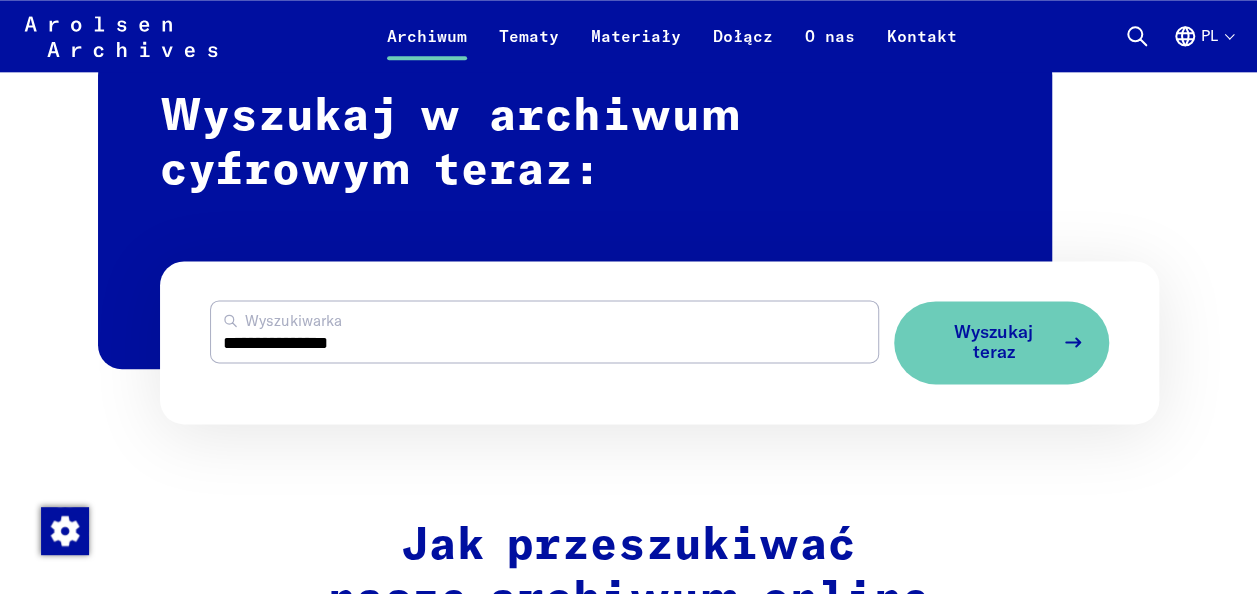 click on "Wyszukaj teraz" at bounding box center [993, 342] 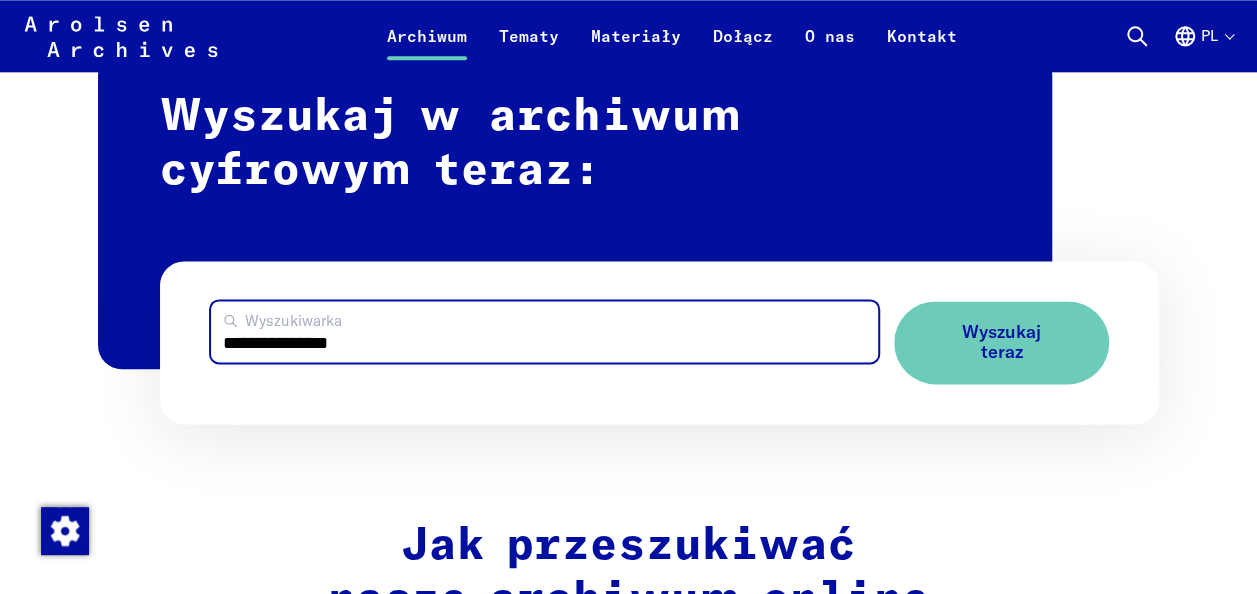 click on "**********" at bounding box center [545, 331] 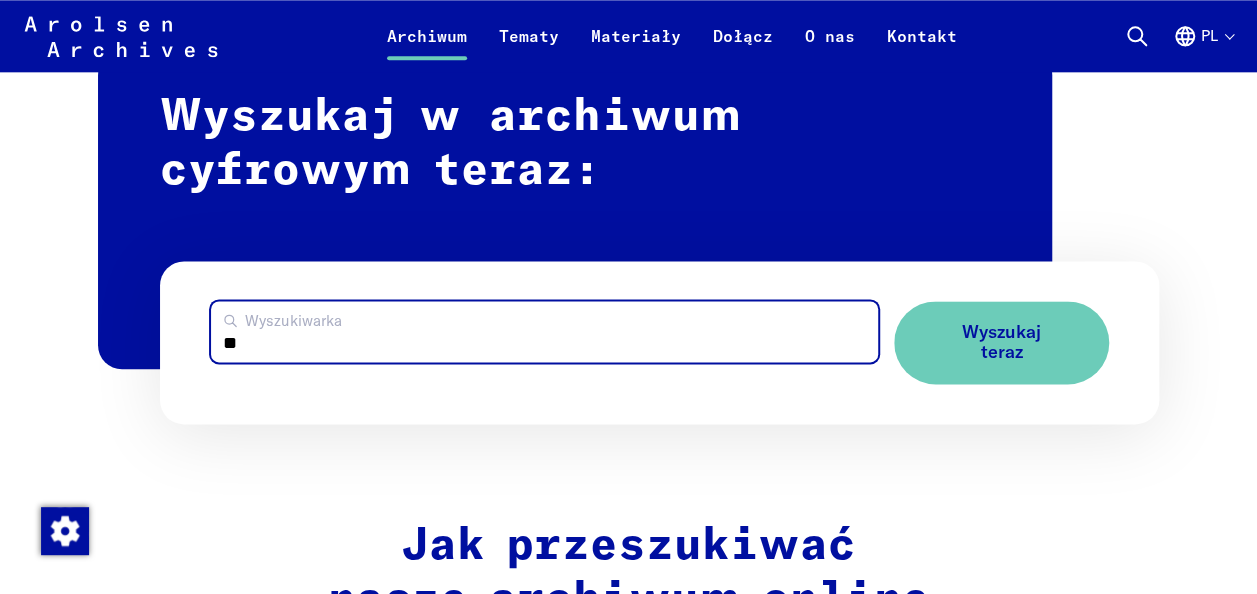 type on "*" 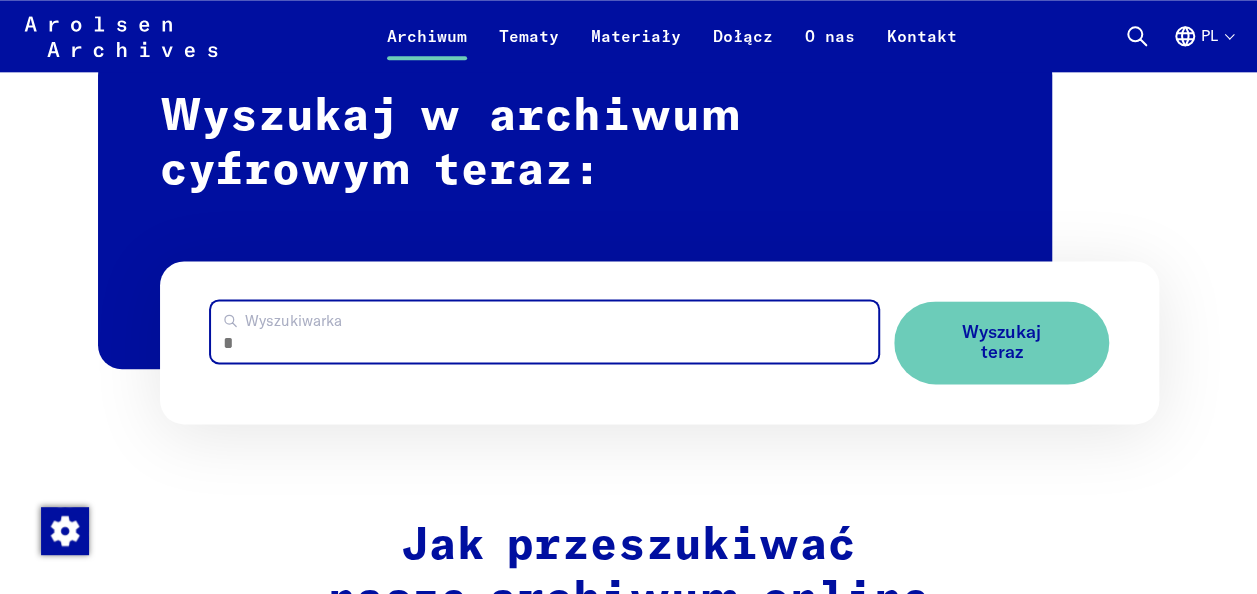 type on "*" 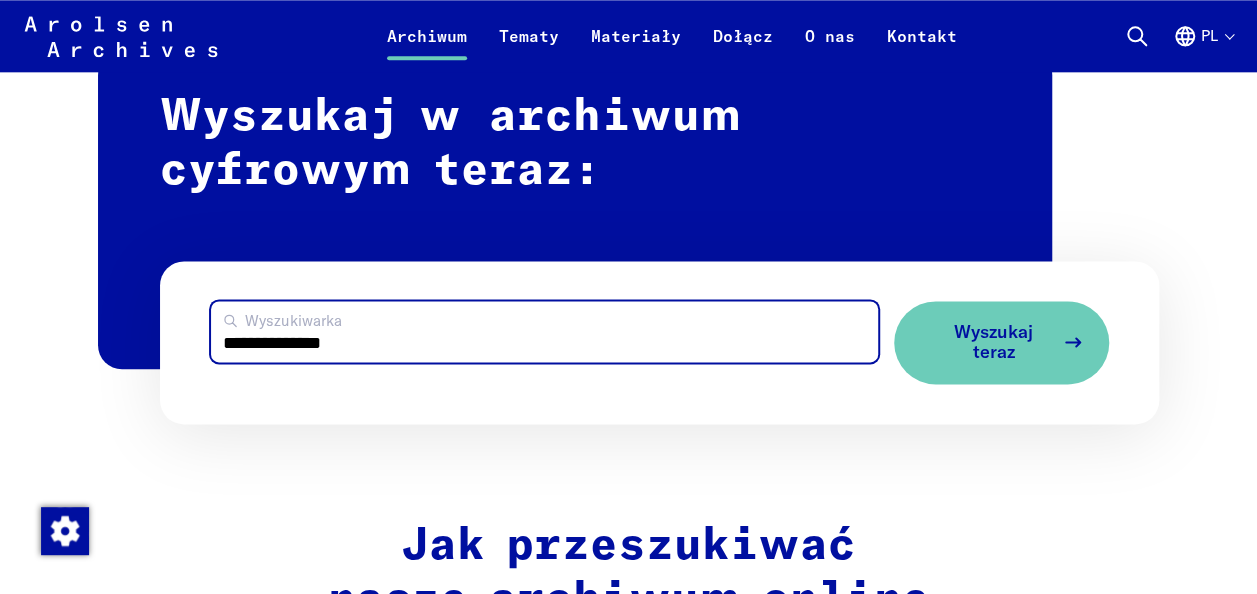 type on "**********" 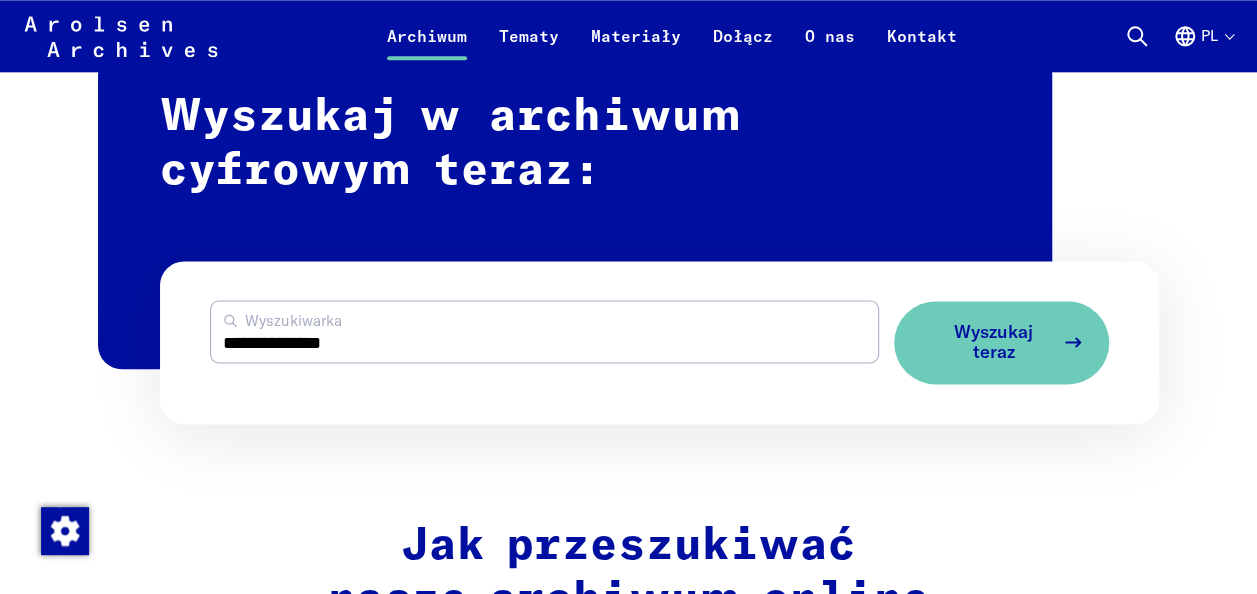 click on "Wyszukaj teraz" at bounding box center [993, 342] 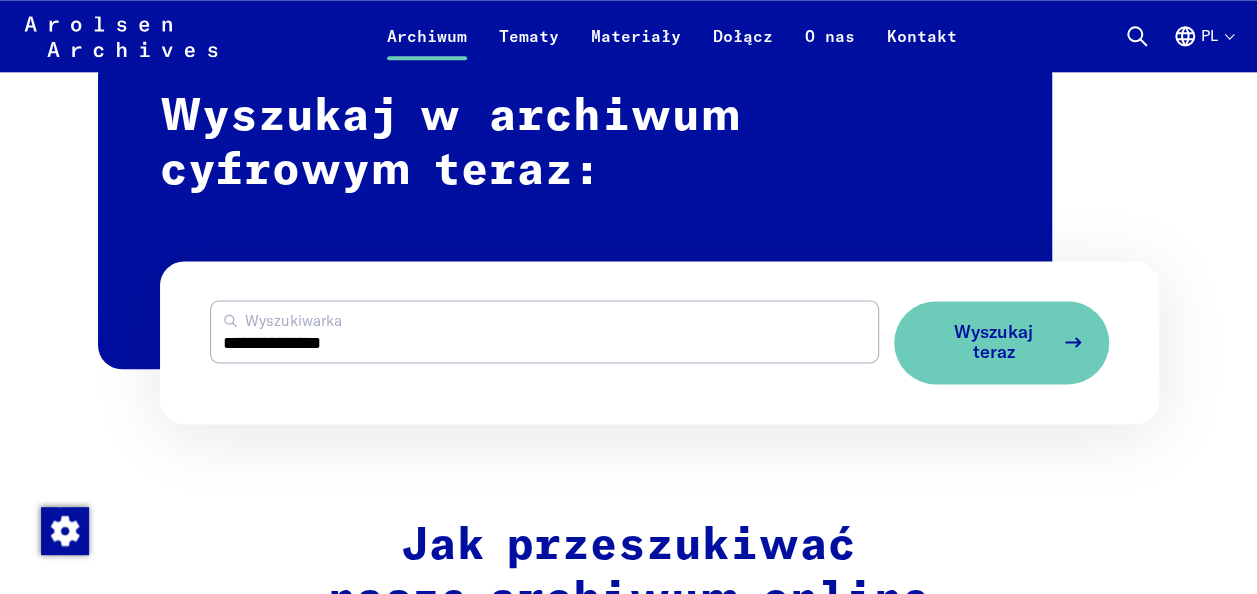 click on "Wyszukaj teraz" at bounding box center [993, 342] 